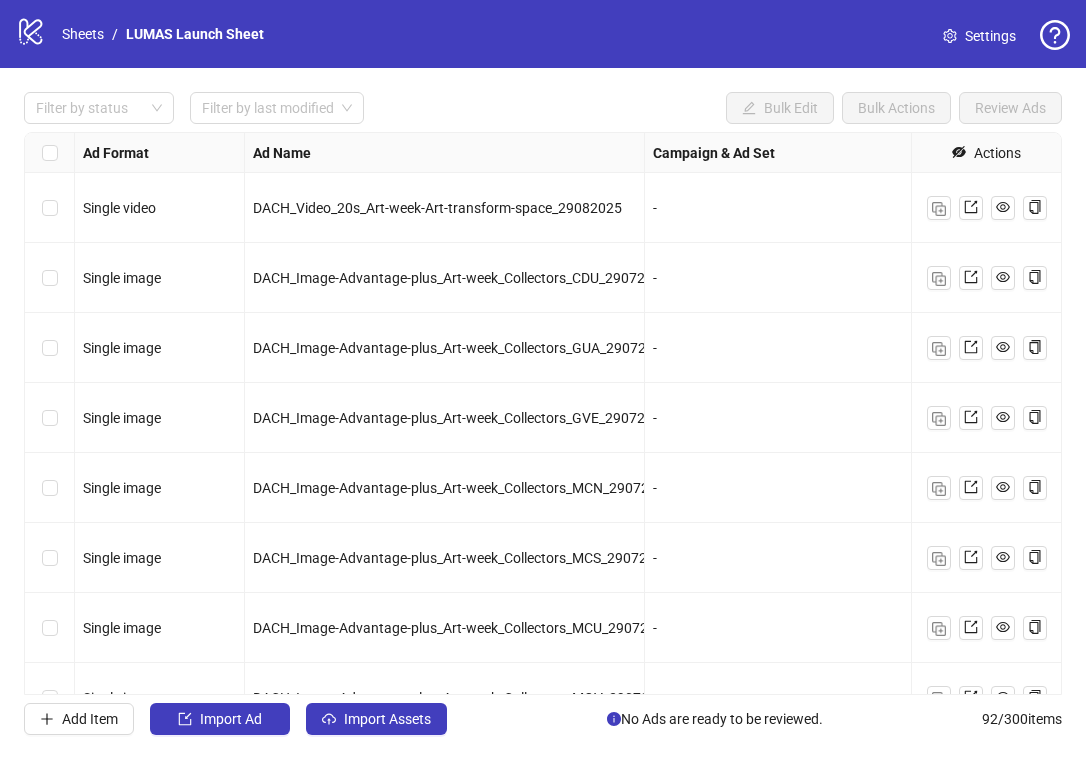 scroll, scrollTop: 0, scrollLeft: 0, axis: both 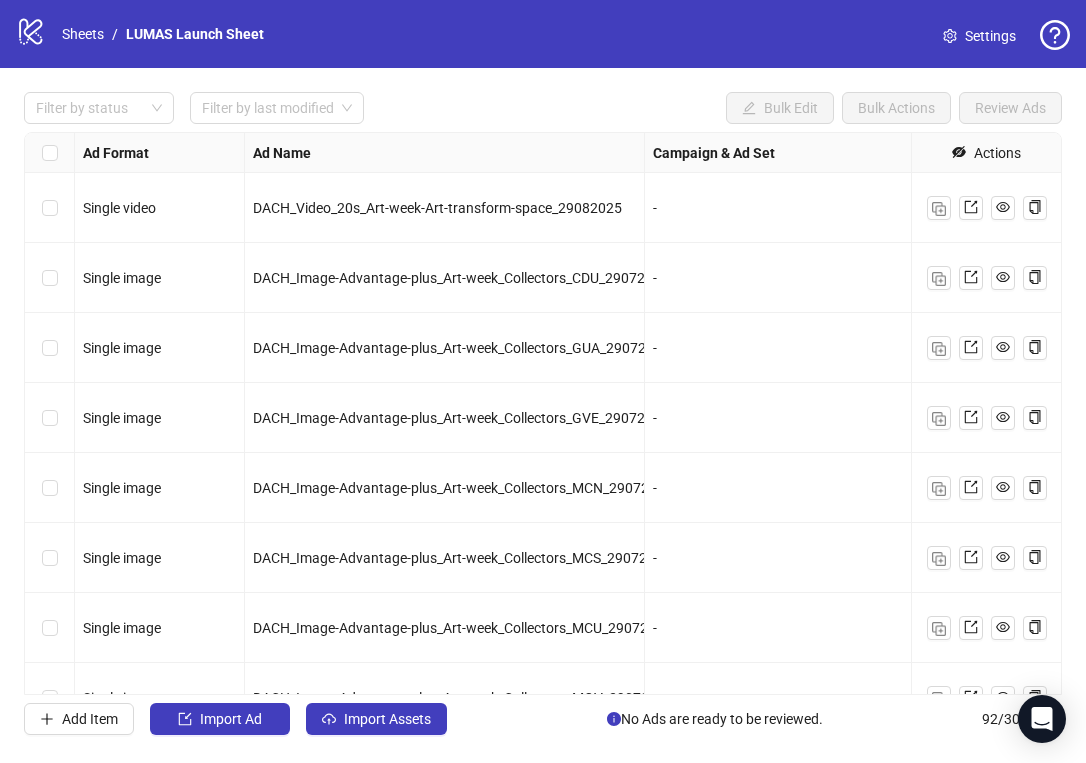 click on "logo/logo-mobile" 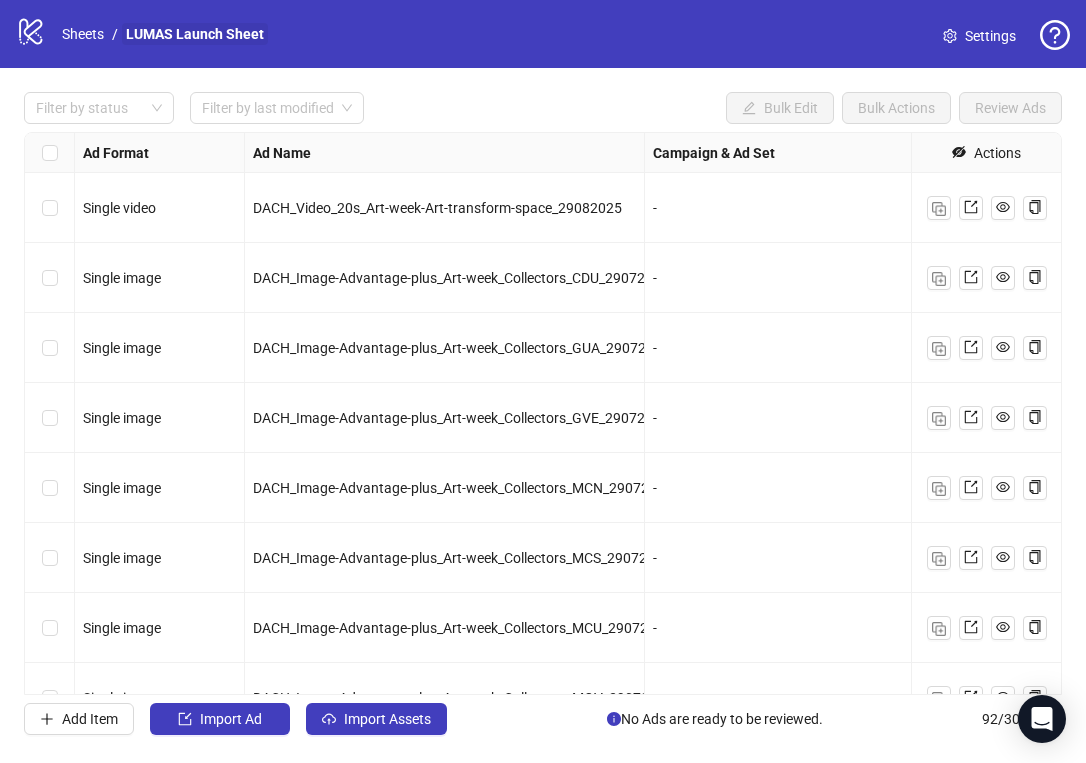click on "LUMAS Launch Sheet" at bounding box center (195, 34) 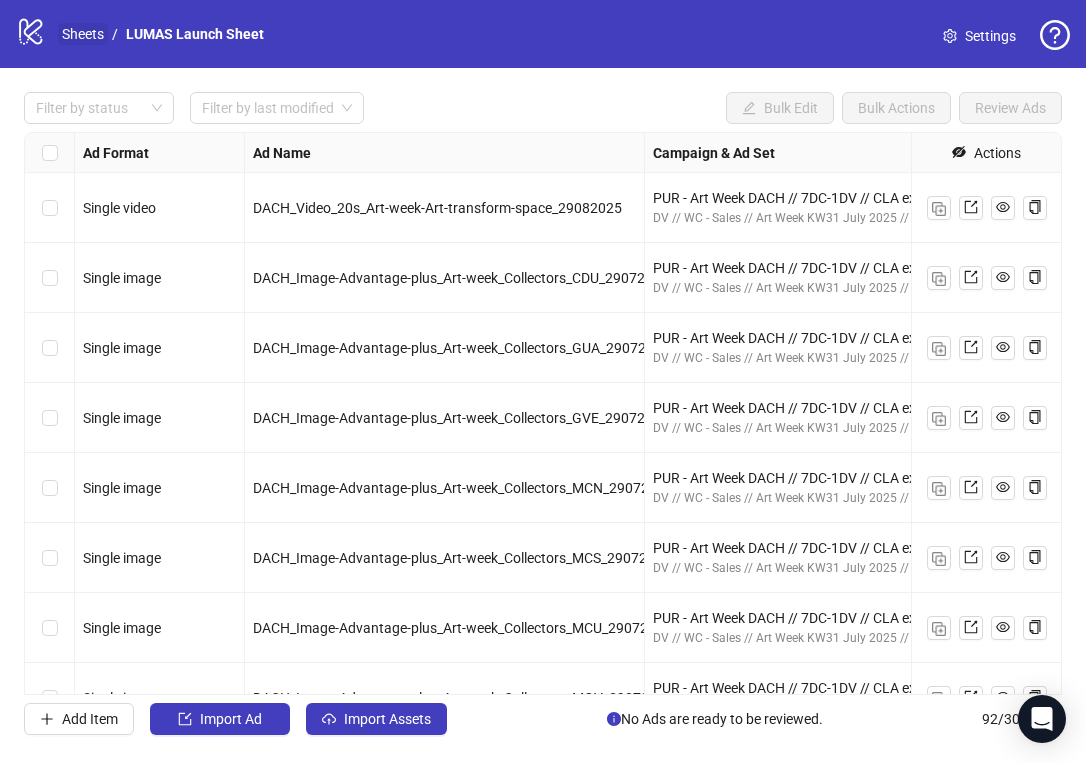 click on "Sheets" at bounding box center (83, 34) 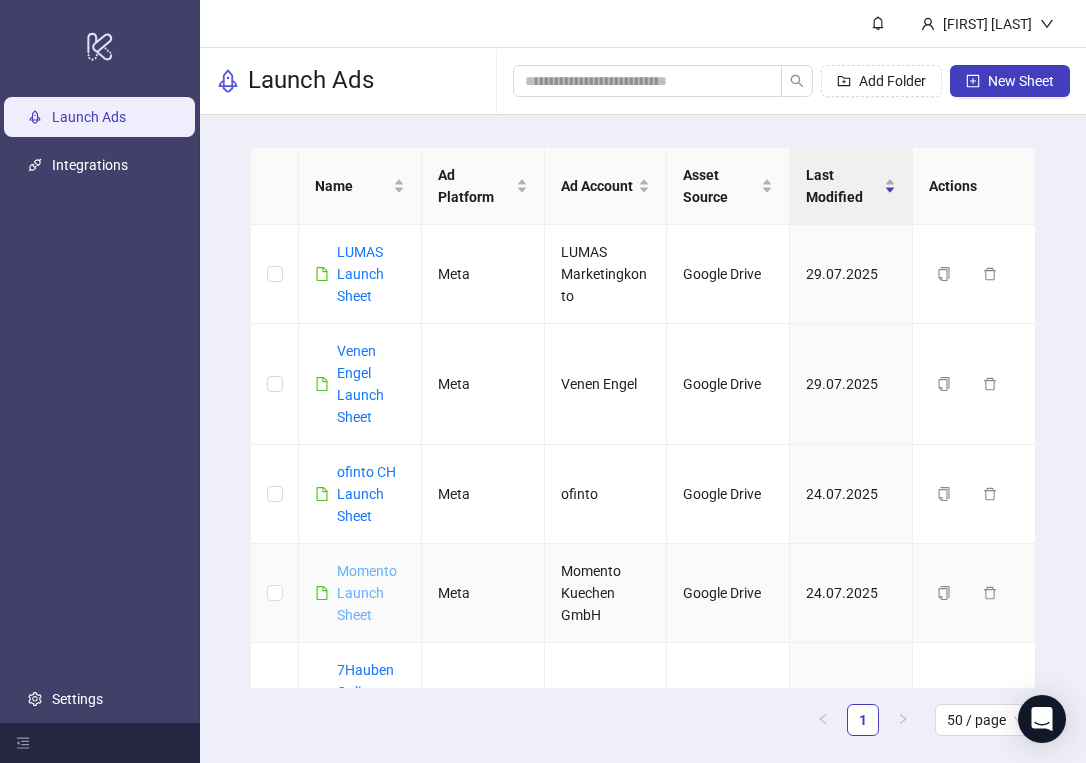 click on "Momento Launch Sheet" at bounding box center (367, 593) 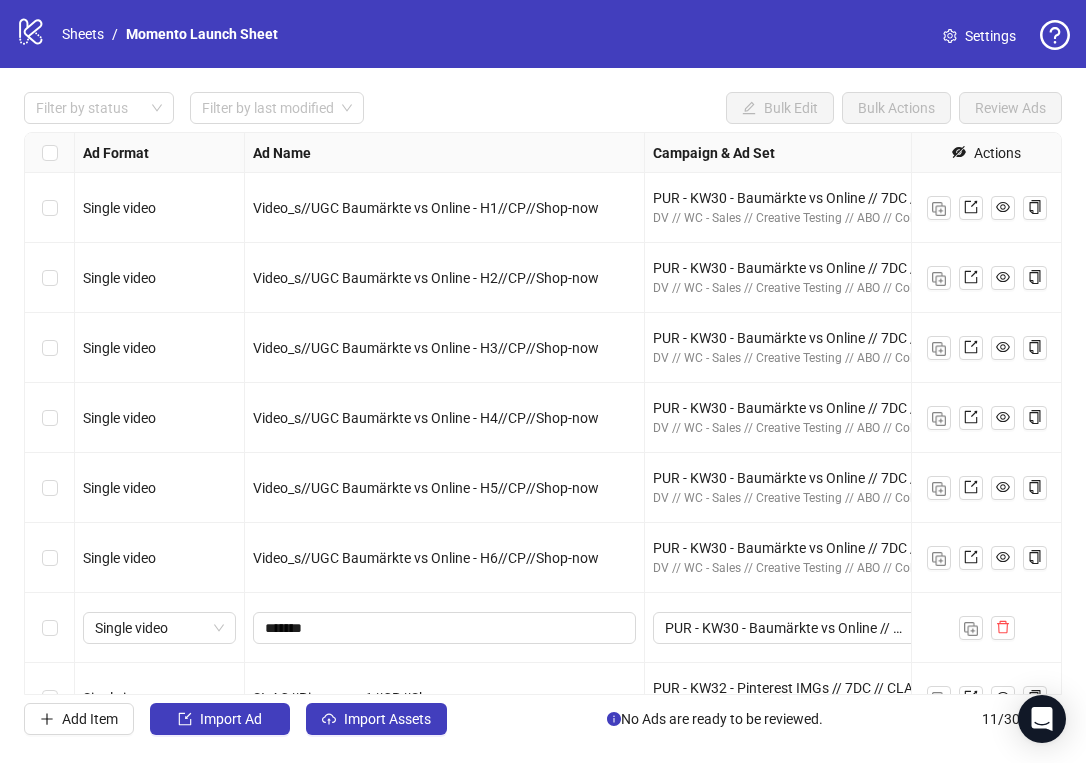 scroll, scrollTop: 249, scrollLeft: 0, axis: vertical 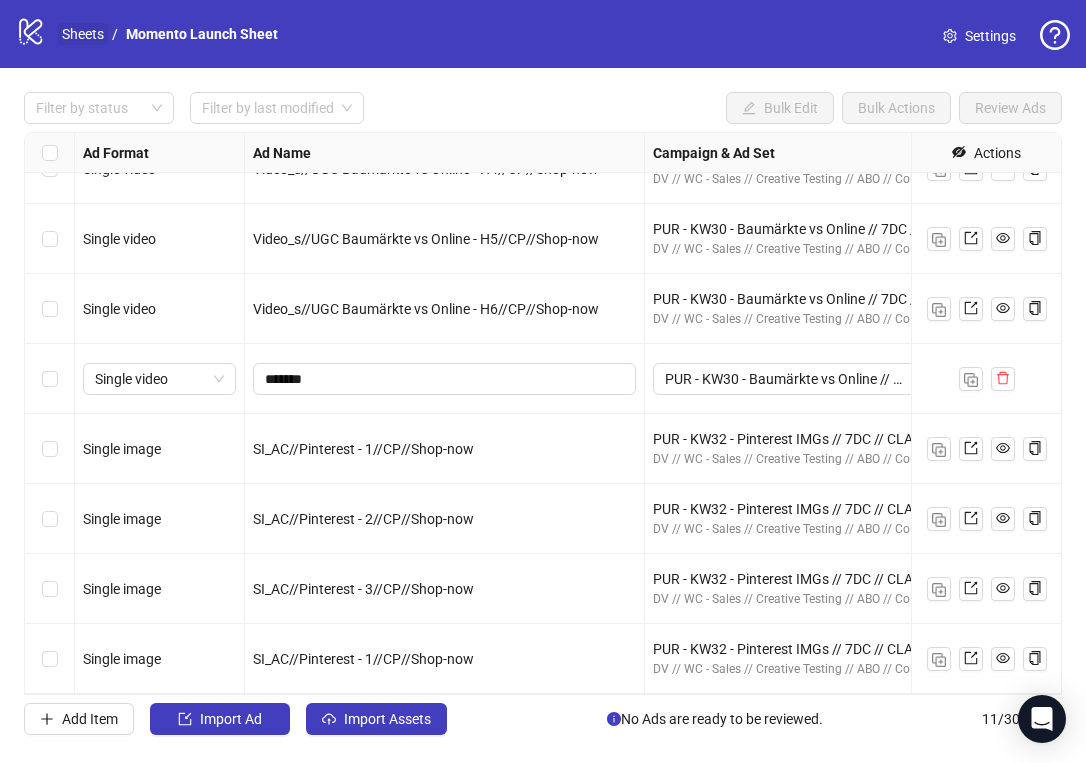 click on "Sheets" at bounding box center (83, 34) 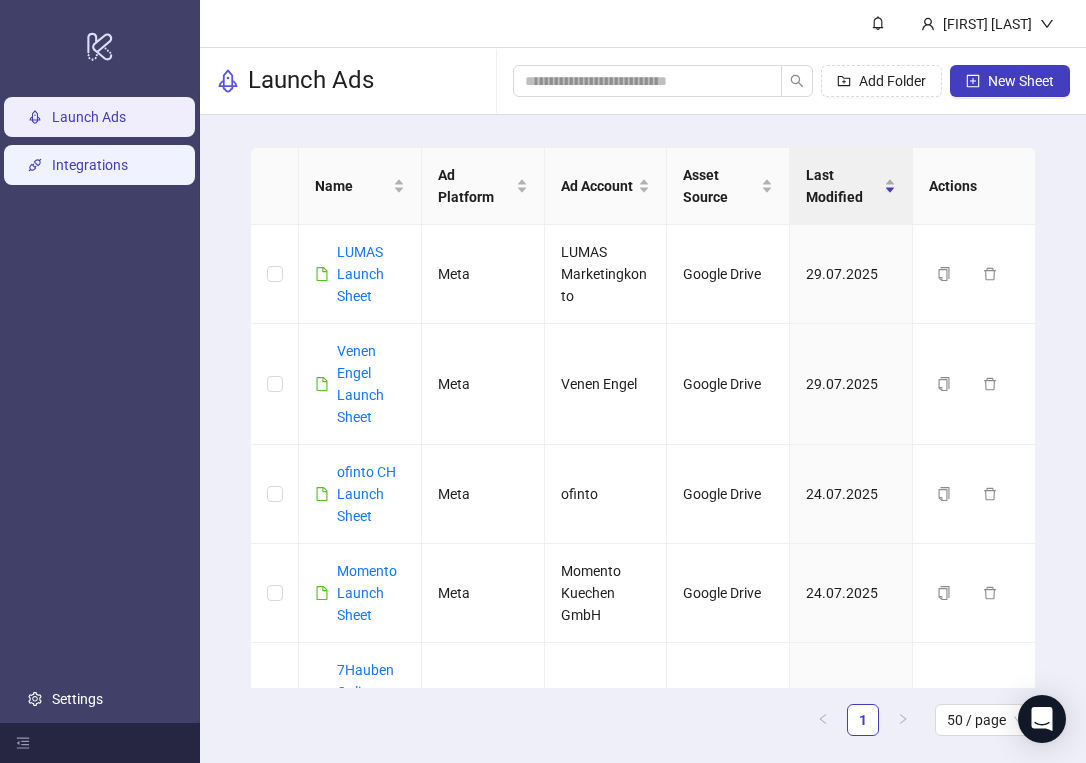 click on "Integrations" at bounding box center (90, 165) 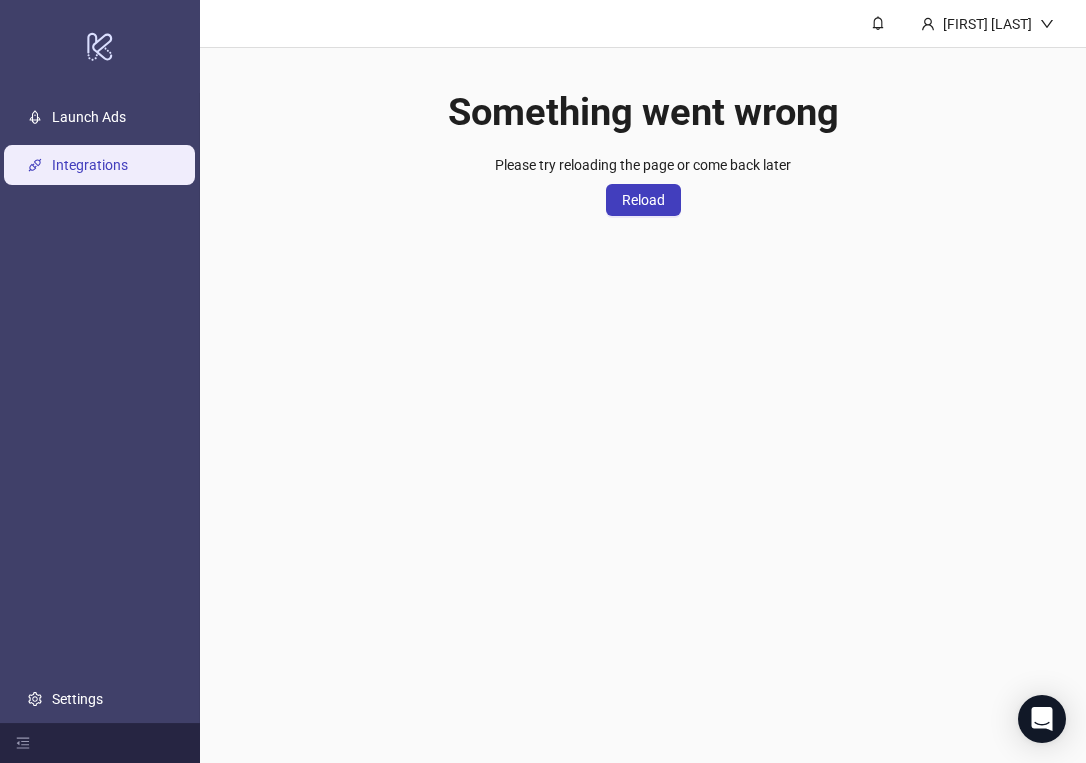 click on "Something went wrong Please try reloading the page or come back later Reload" at bounding box center [643, 140] 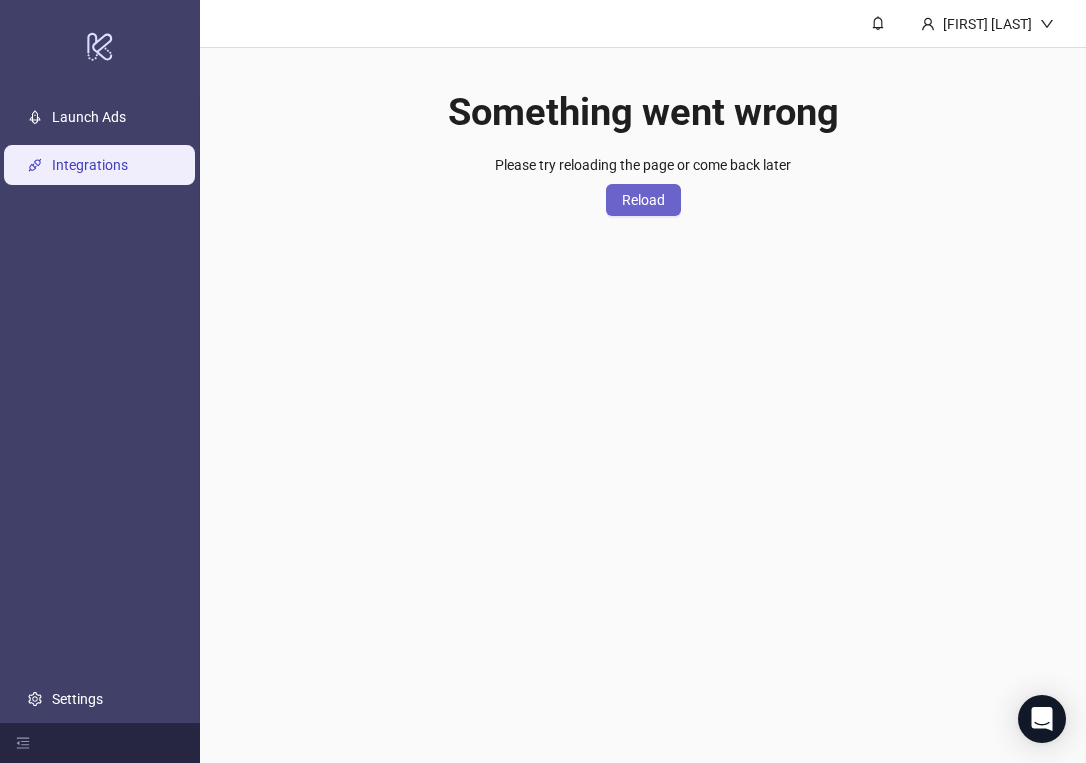 click on "Reload" at bounding box center [643, 200] 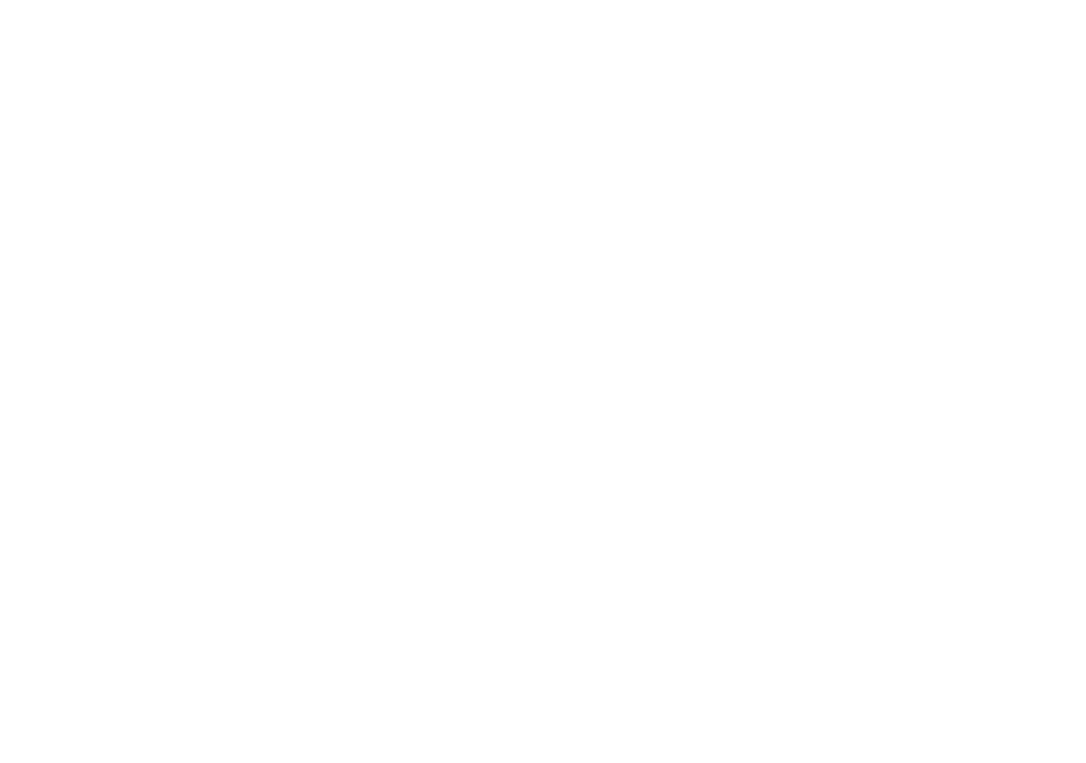 scroll, scrollTop: 0, scrollLeft: 0, axis: both 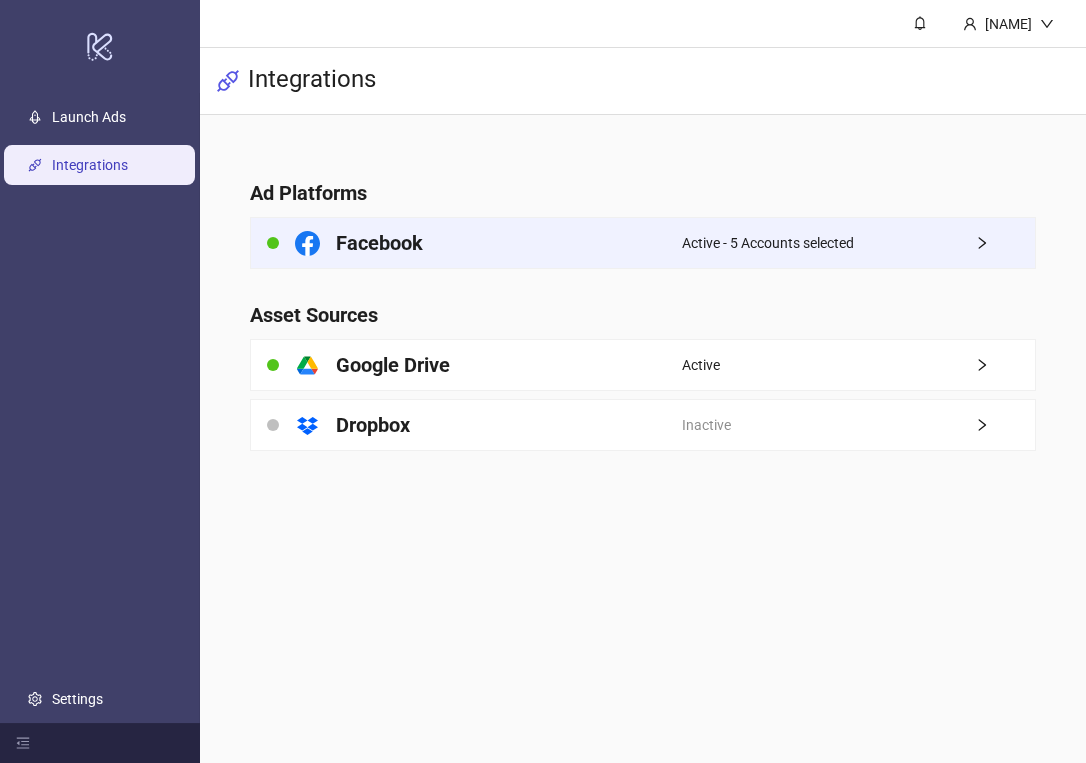 click on "Active - 5 Accounts selected" at bounding box center [768, 243] 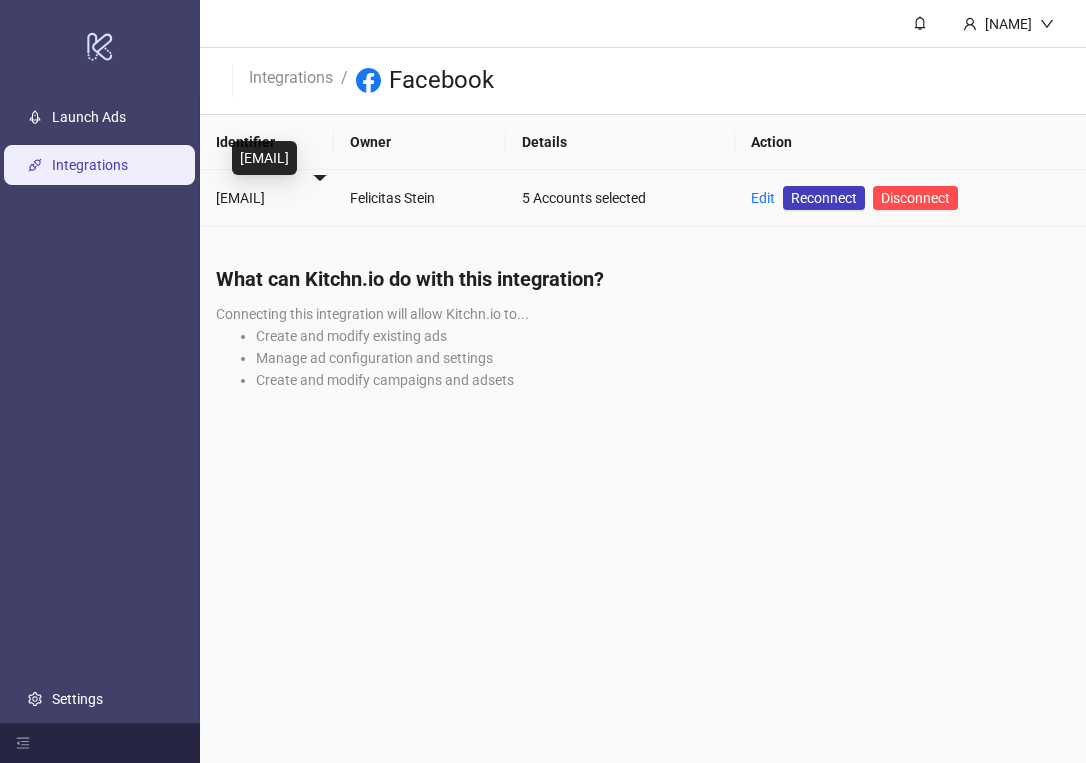 click on "felicitas.stein@divinely.de" at bounding box center [267, 198] 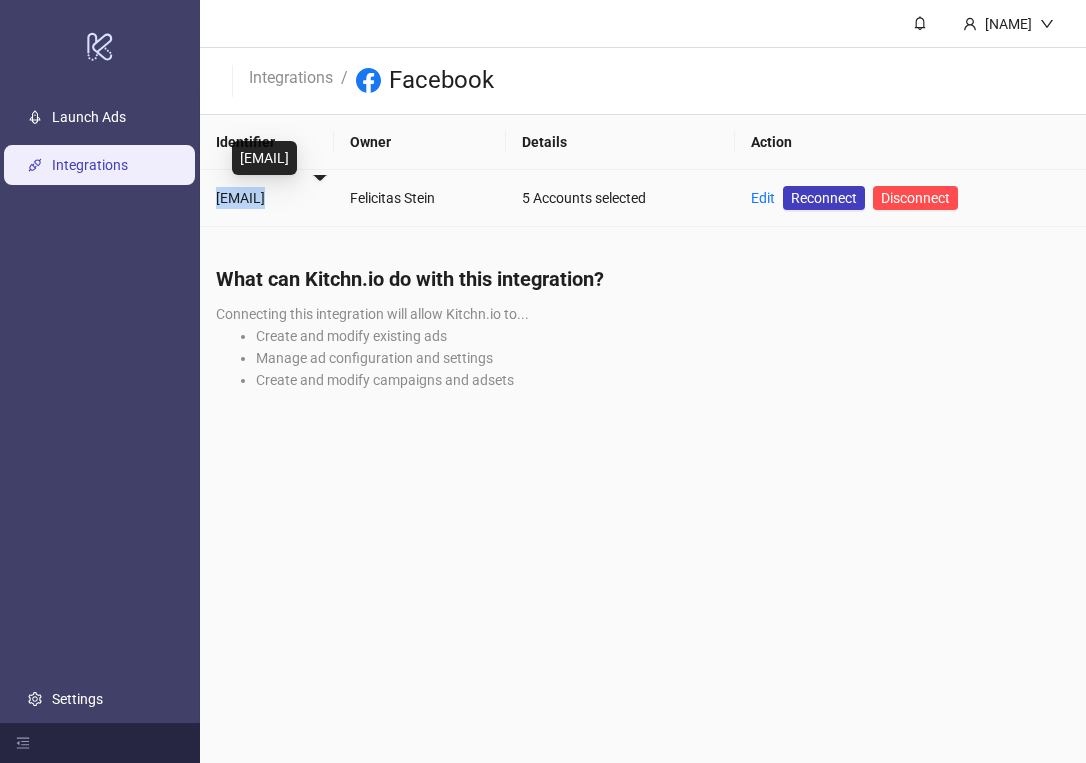 click on "felicitas.stein@divinely.de" at bounding box center (267, 198) 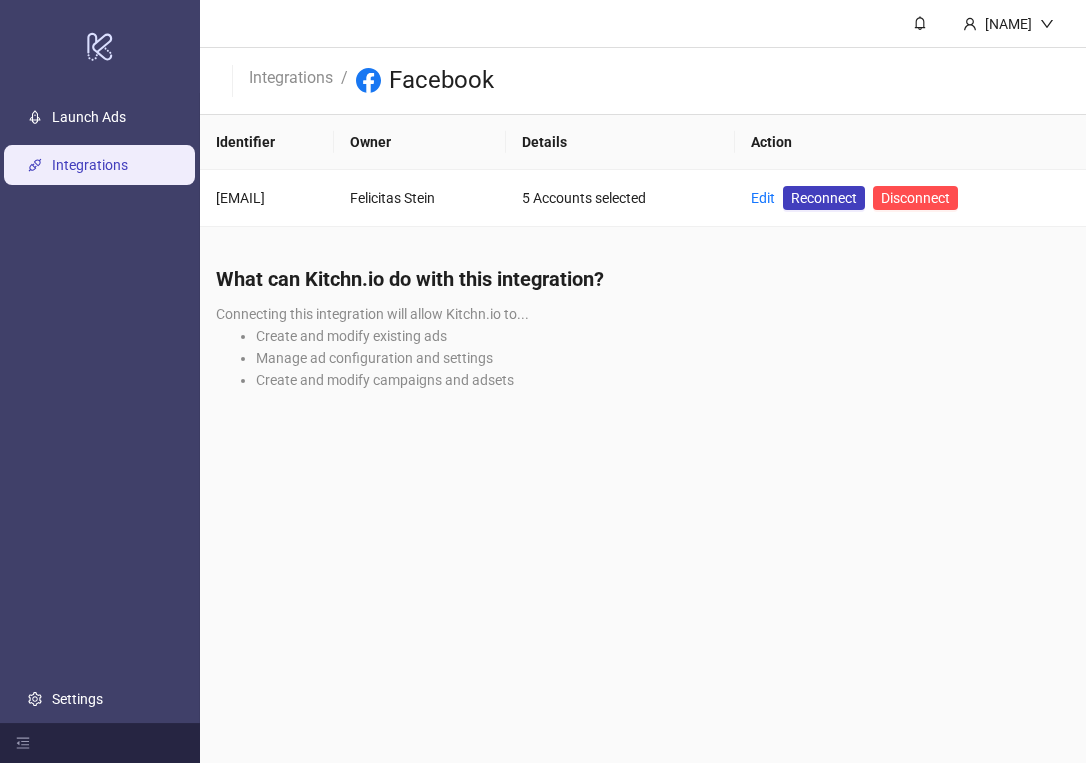 click on "What can Kitchn.io do with this integration? Connecting this integration will allow Kitchn.io to... Create and modify existing ads Manage ad configuration and settings Create and modify campaigns and adsets" at bounding box center (643, 335) 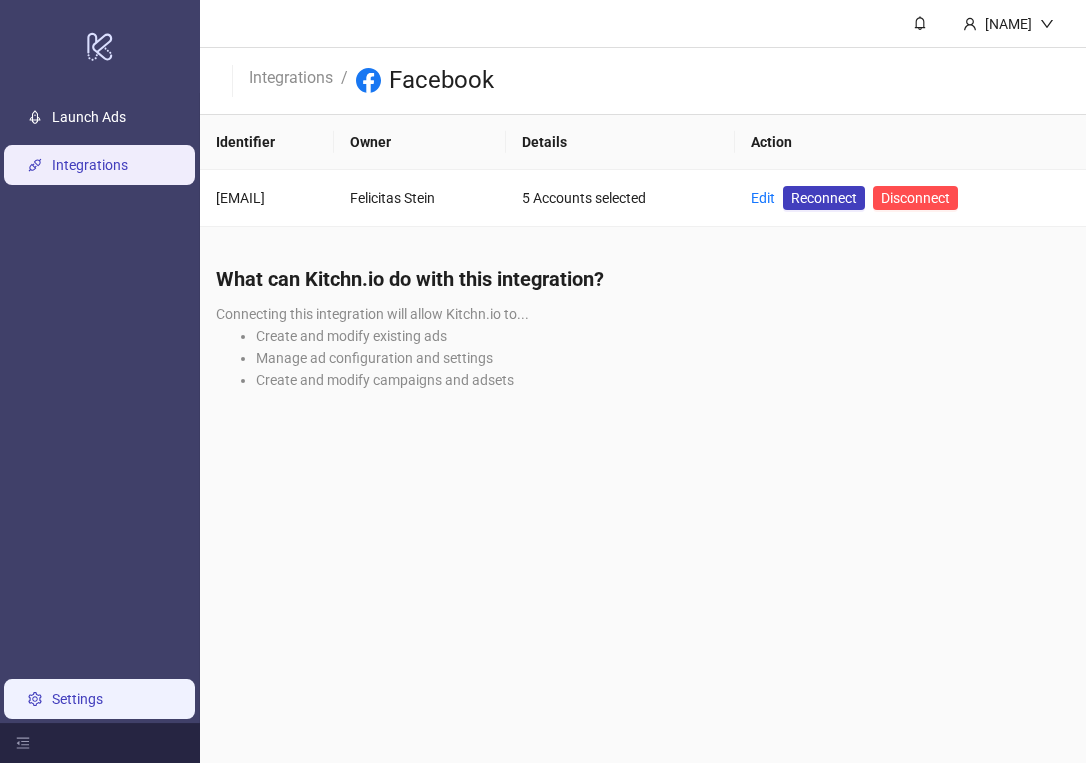 click on "Settings" at bounding box center (77, 699) 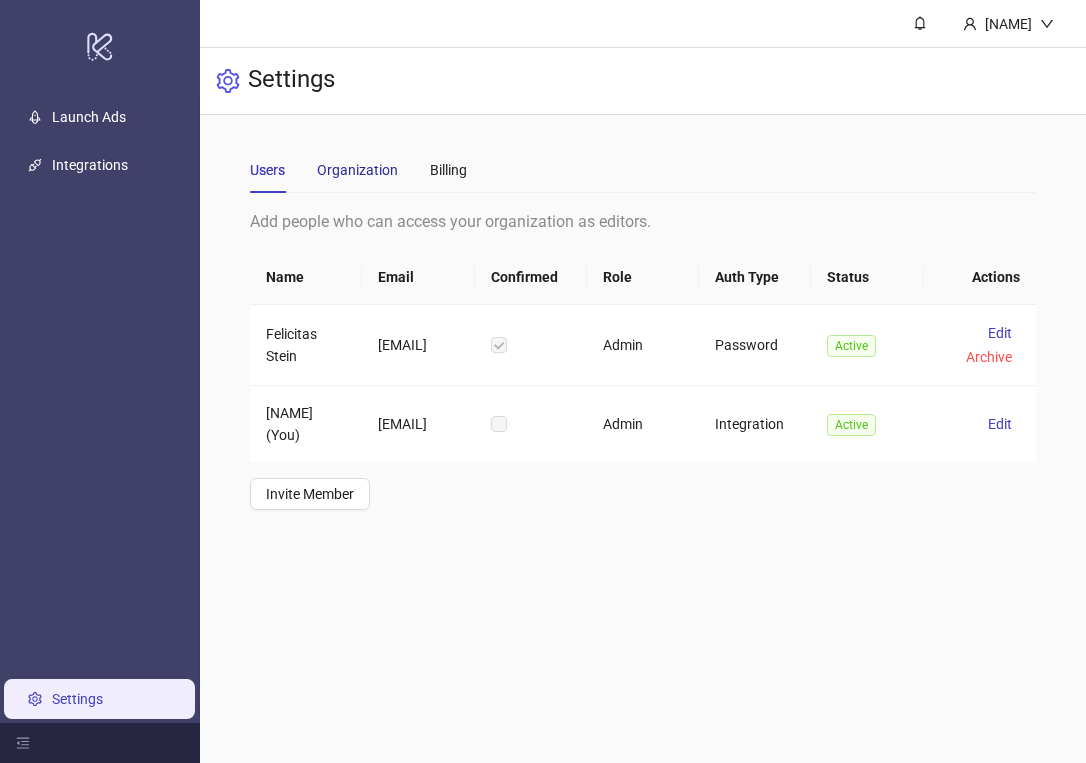 click on "Organization" at bounding box center (357, 170) 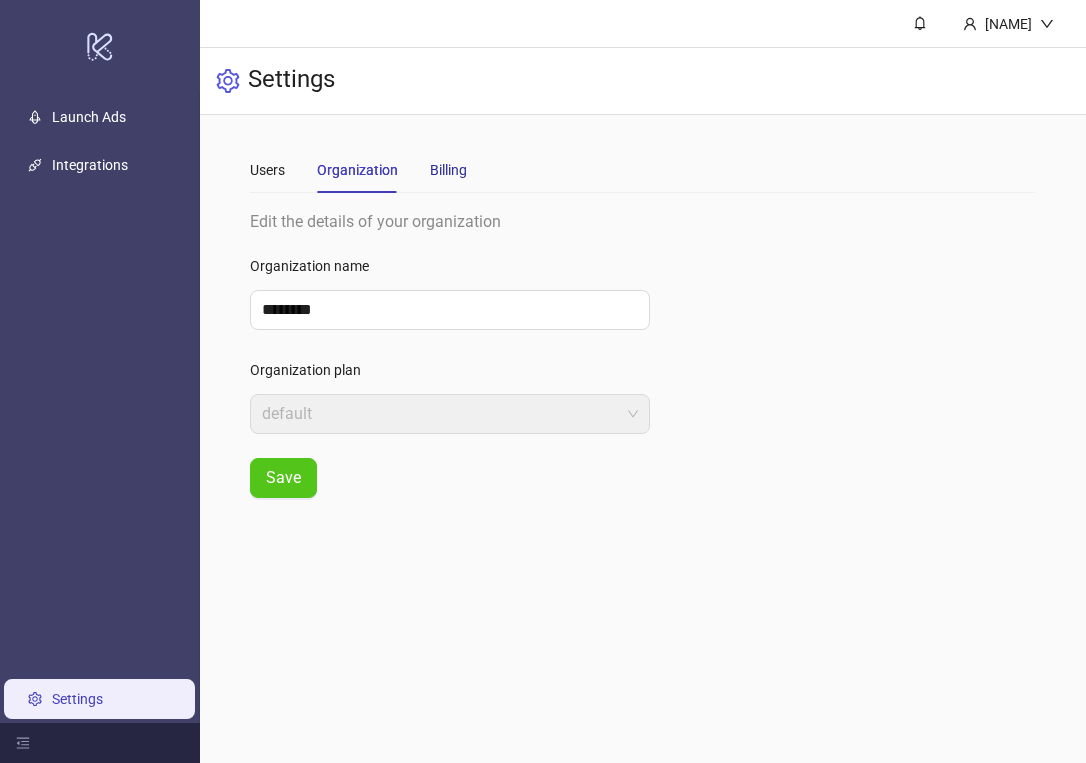 click on "Billing" at bounding box center (448, 170) 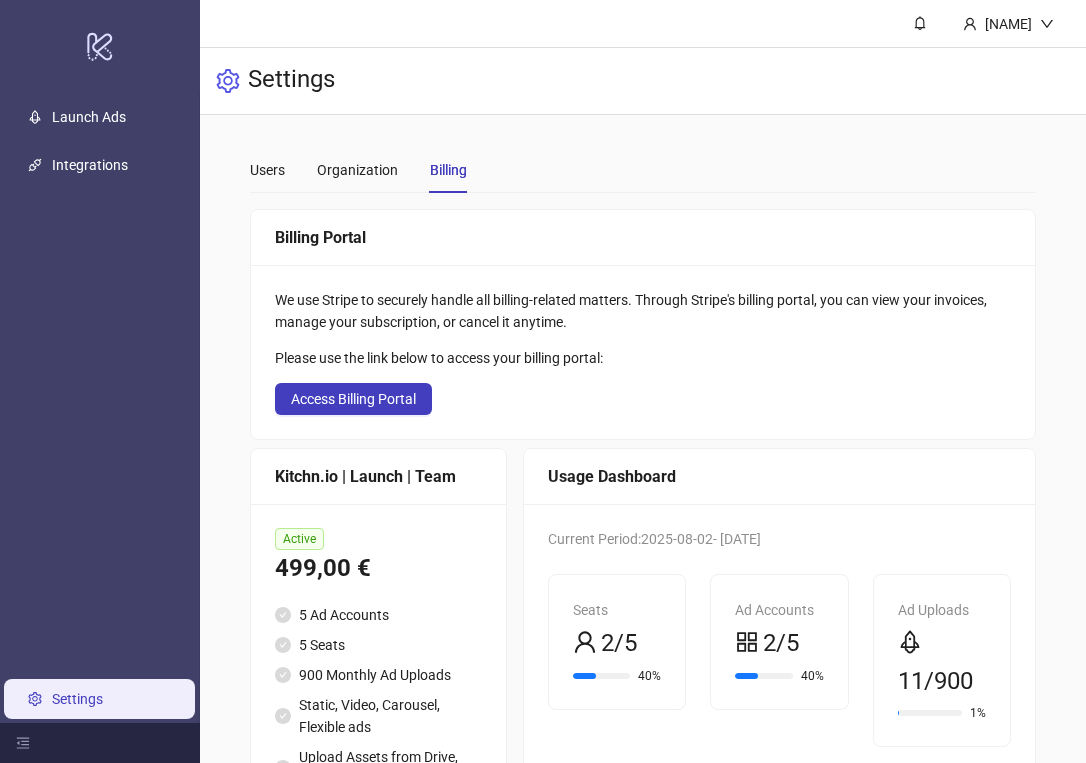 click on "Users Organization Billing" at bounding box center (358, 170) 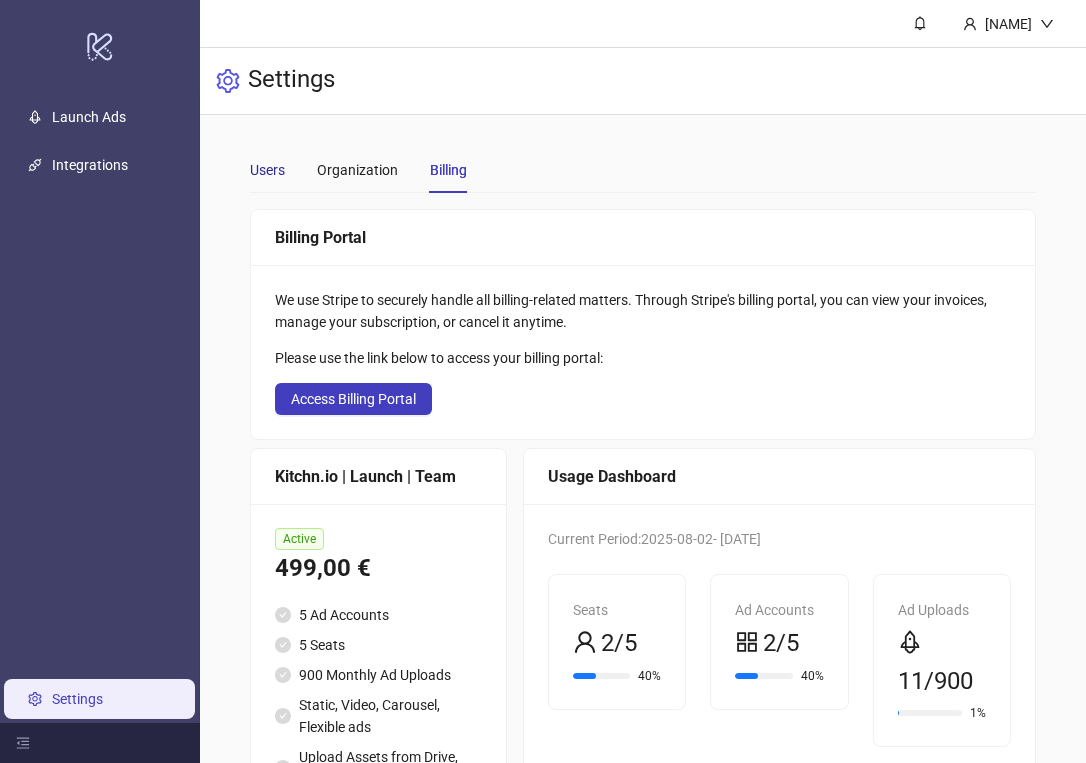 click on "Users" at bounding box center [267, 170] 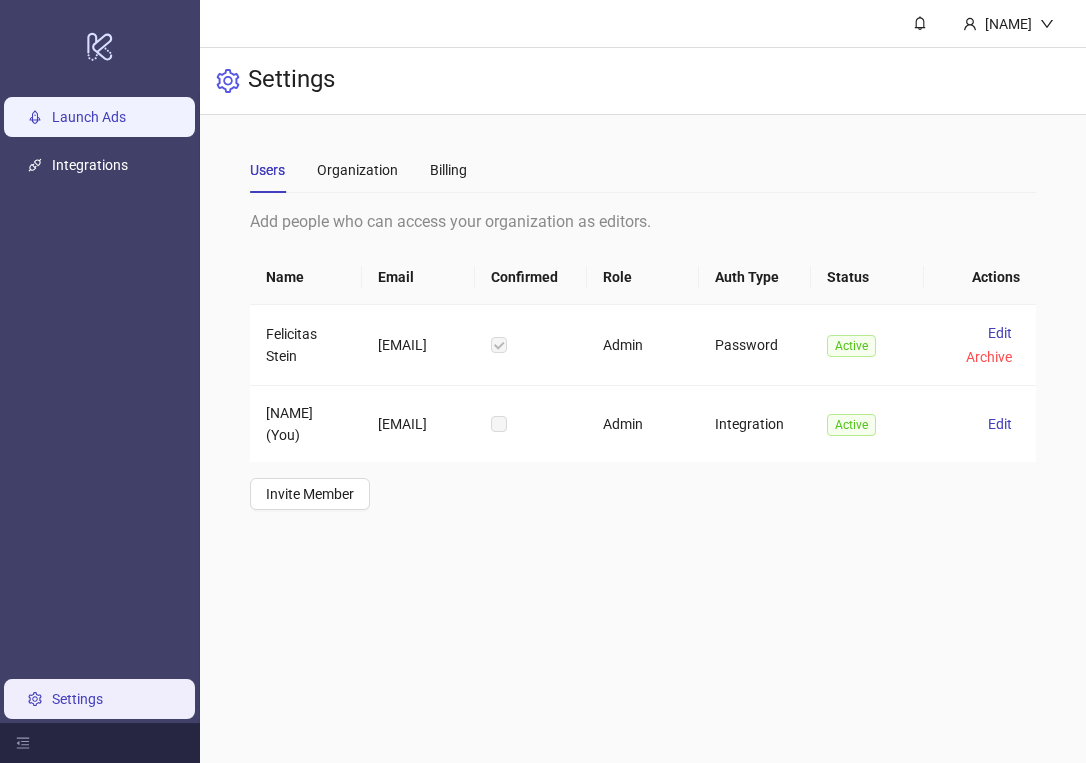 click on "Launch Ads" at bounding box center [89, 117] 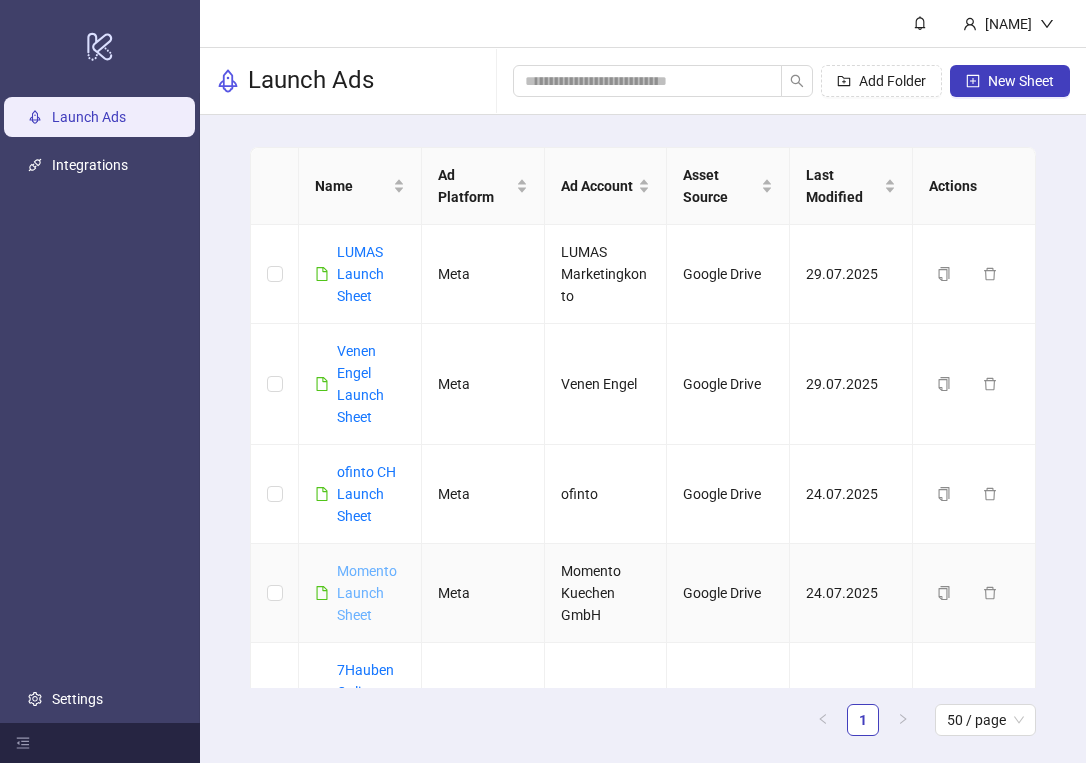 click on "Momento Launch Sheet" at bounding box center [367, 593] 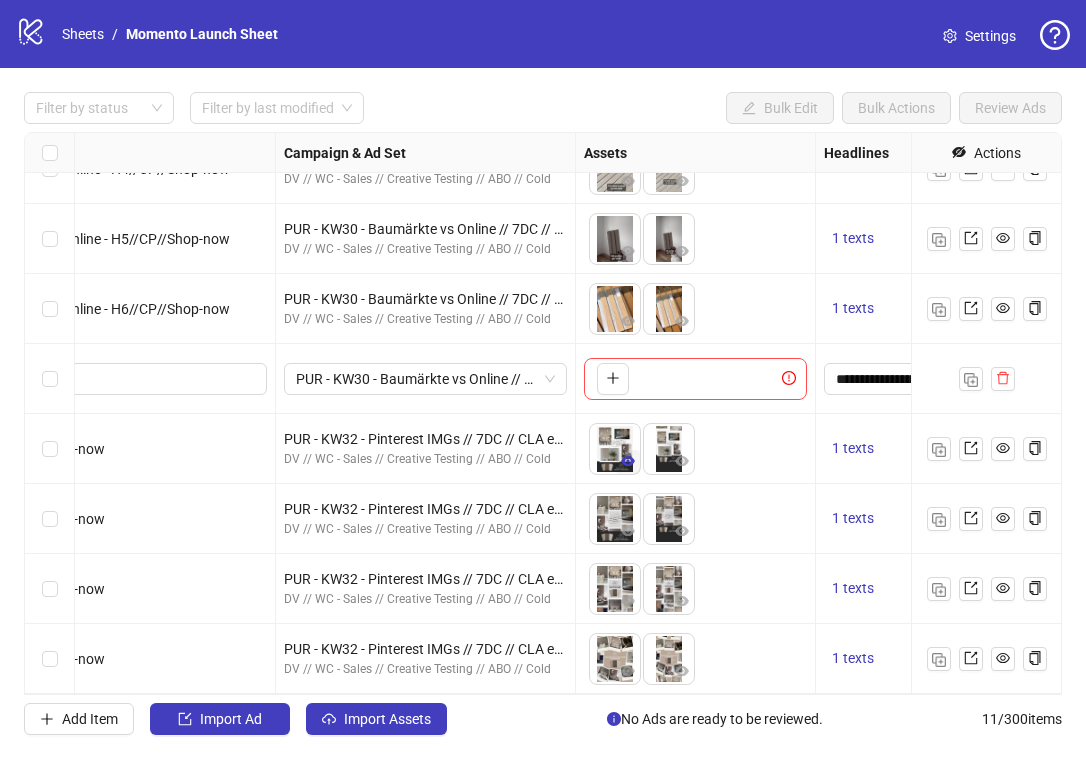 scroll, scrollTop: 249, scrollLeft: 0, axis: vertical 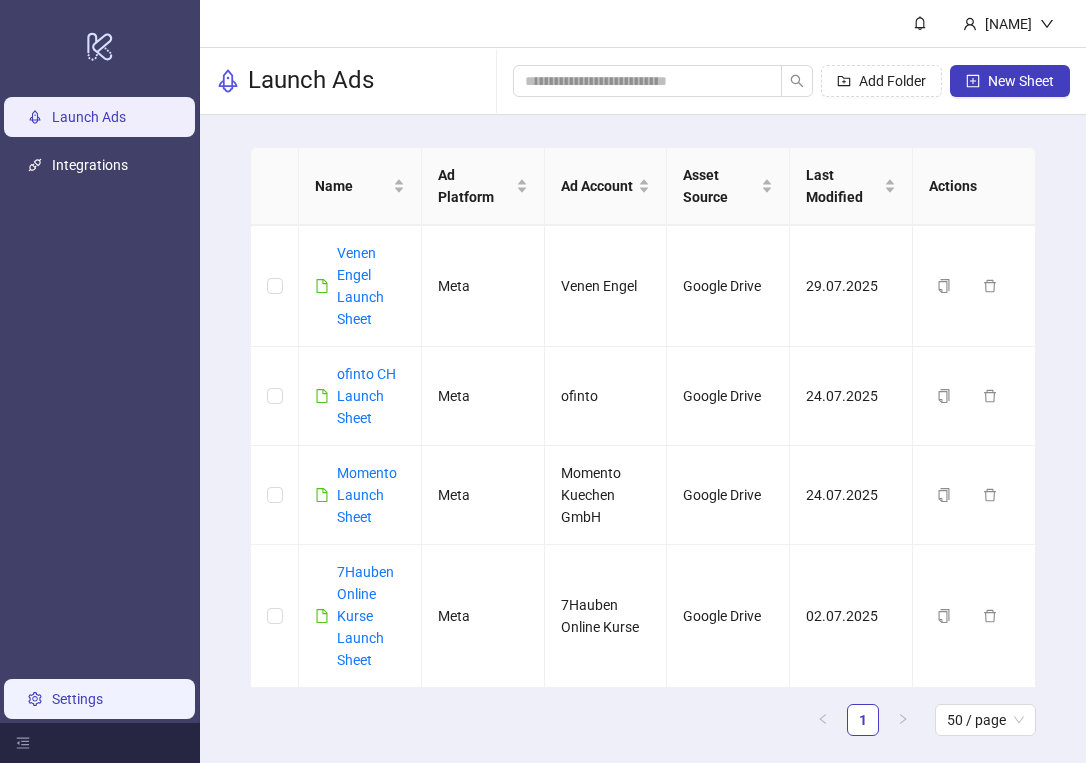 click on "Settings" at bounding box center (77, 699) 